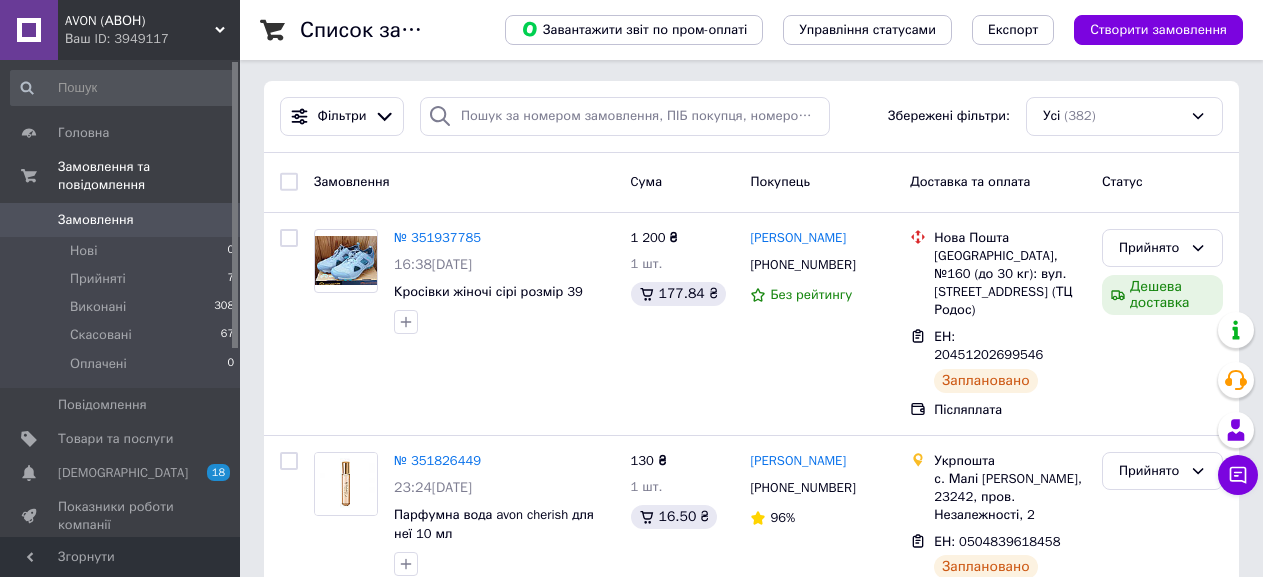 scroll, scrollTop: 0, scrollLeft: 0, axis: both 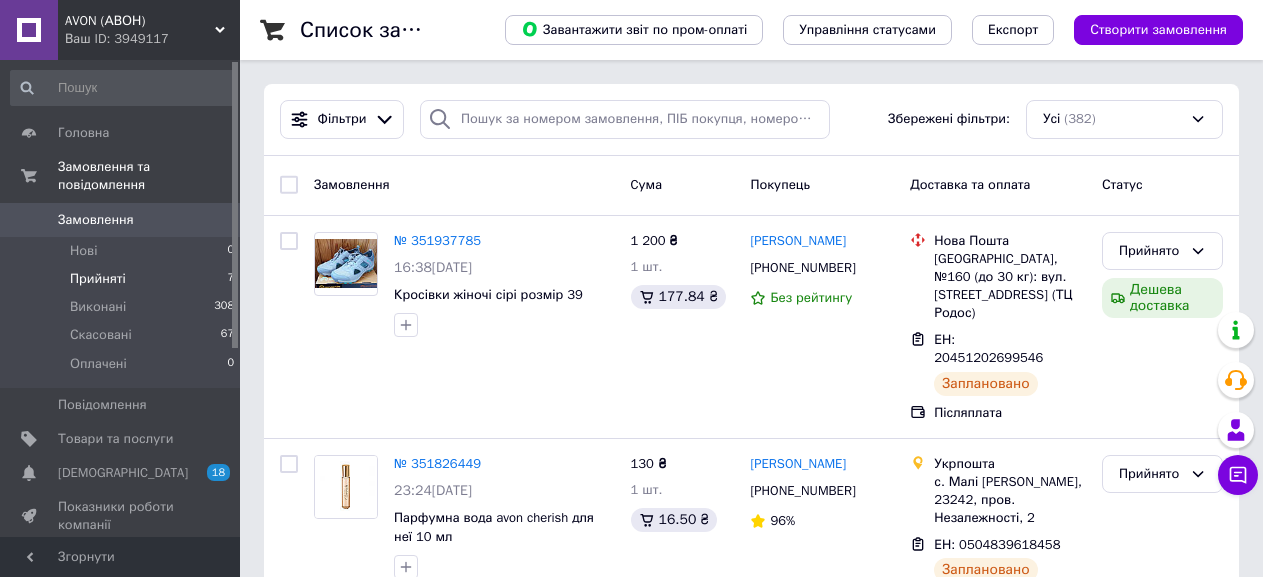 click on "Прийняті" at bounding box center [98, 279] 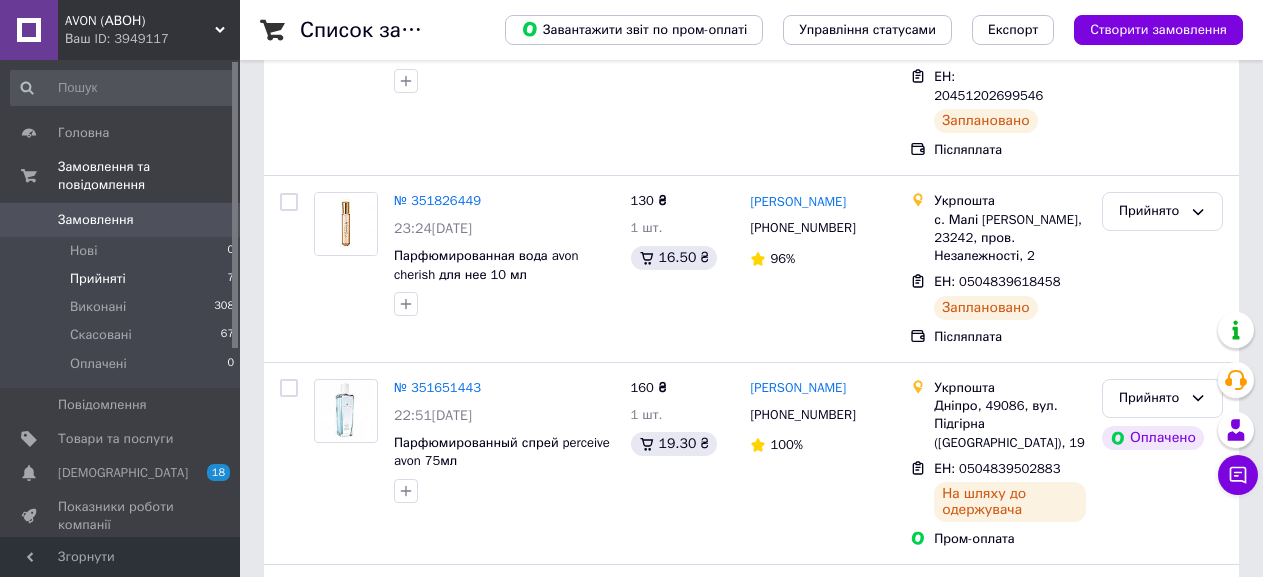 scroll, scrollTop: 576, scrollLeft: 0, axis: vertical 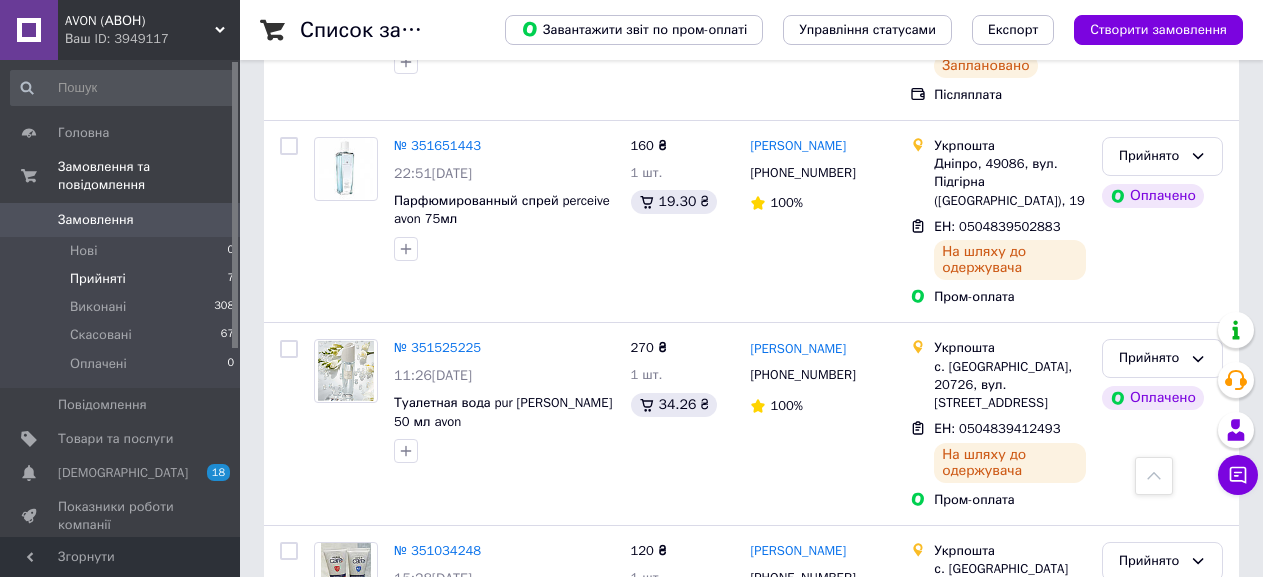 click on "Прийняті" at bounding box center (98, 279) 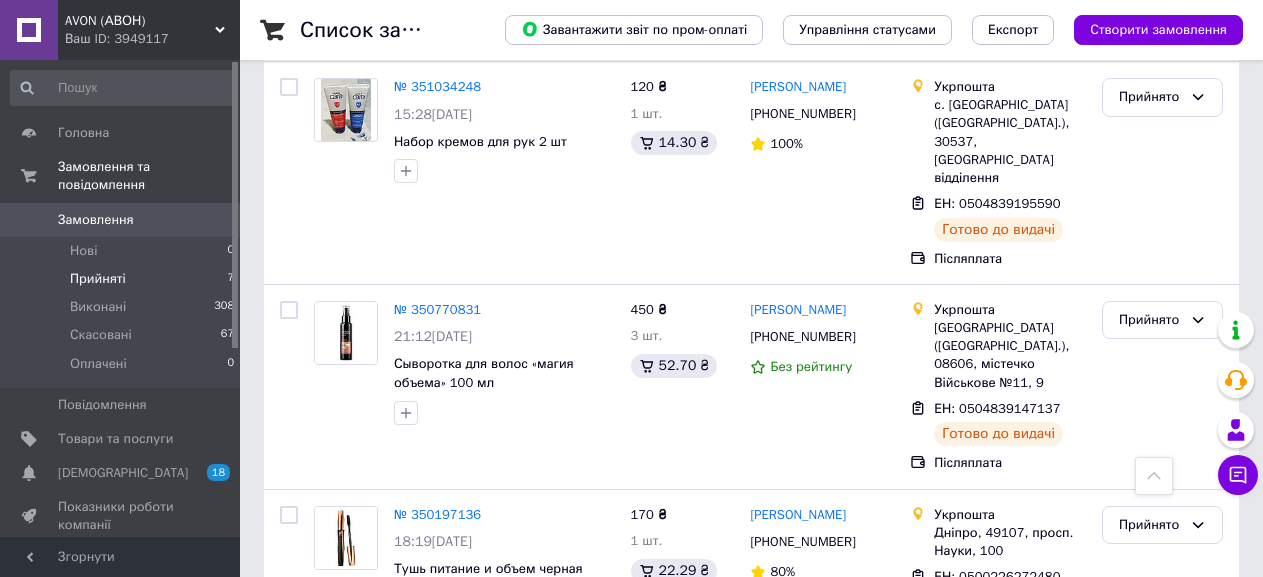scroll, scrollTop: 1052, scrollLeft: 0, axis: vertical 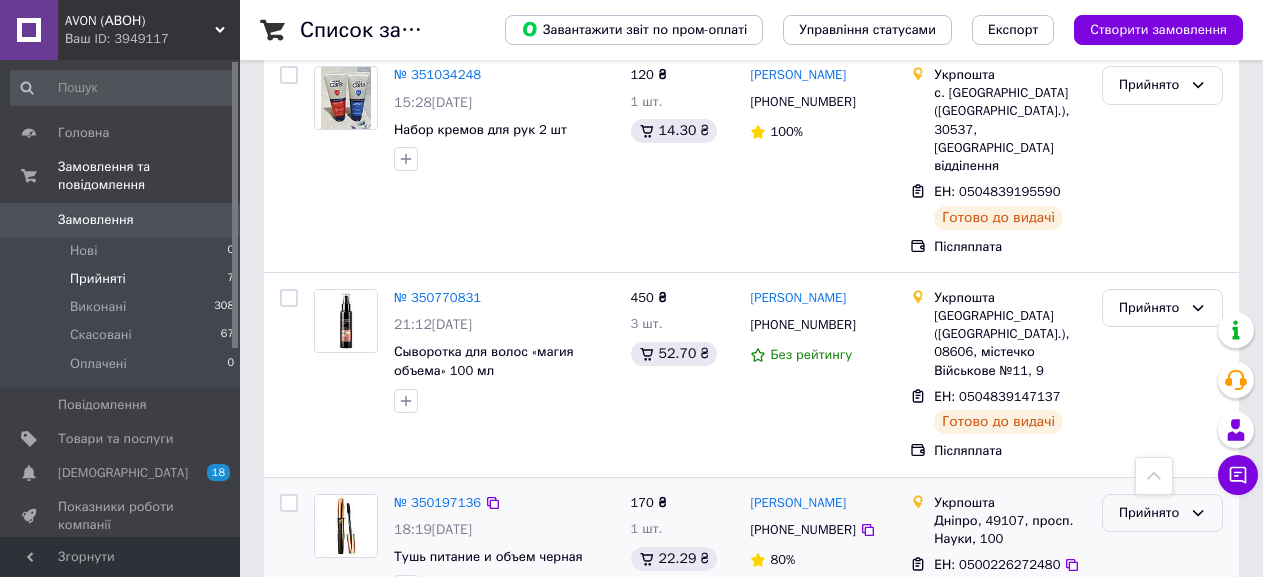 click 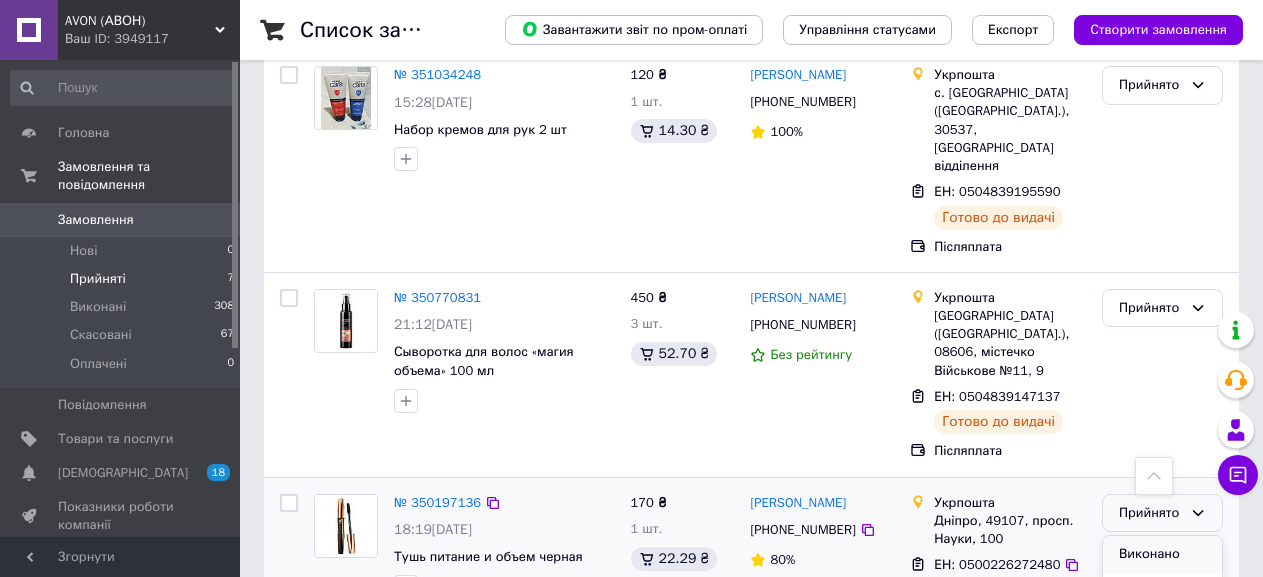 click on "Виконано" at bounding box center (1162, 554) 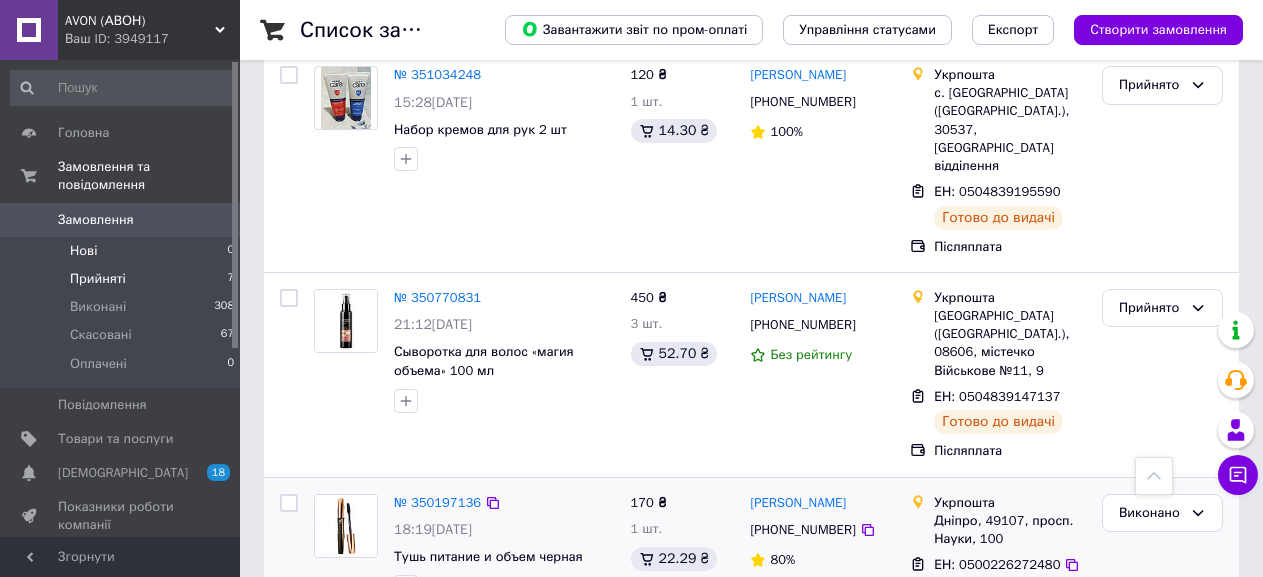 click on "Нові 0" at bounding box center [123, 251] 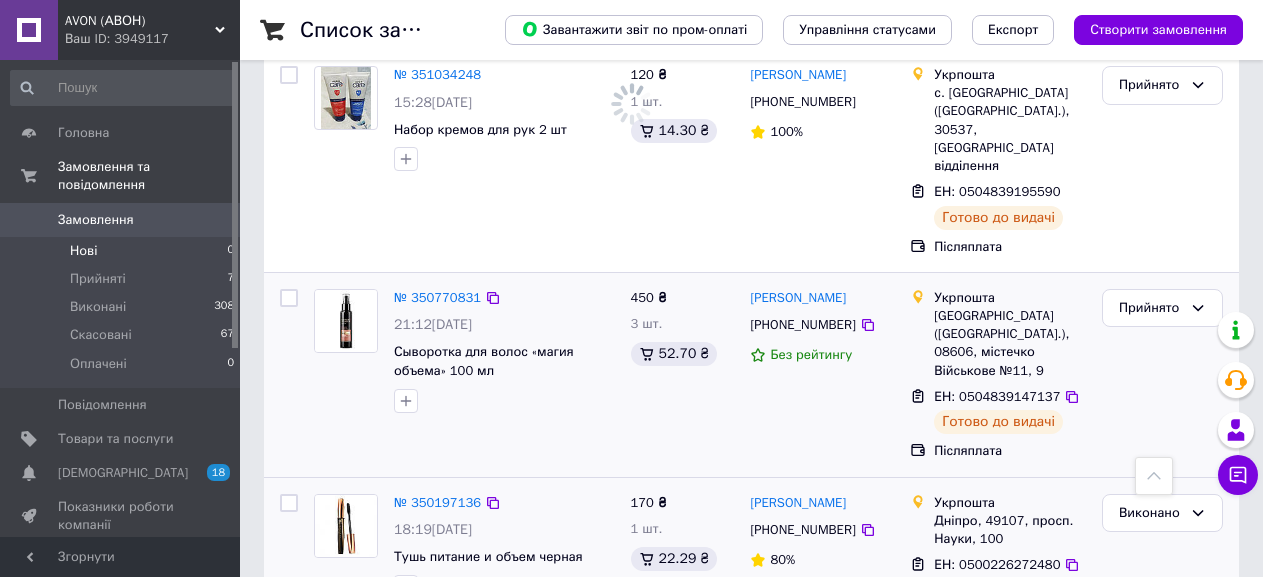 scroll, scrollTop: 0, scrollLeft: 0, axis: both 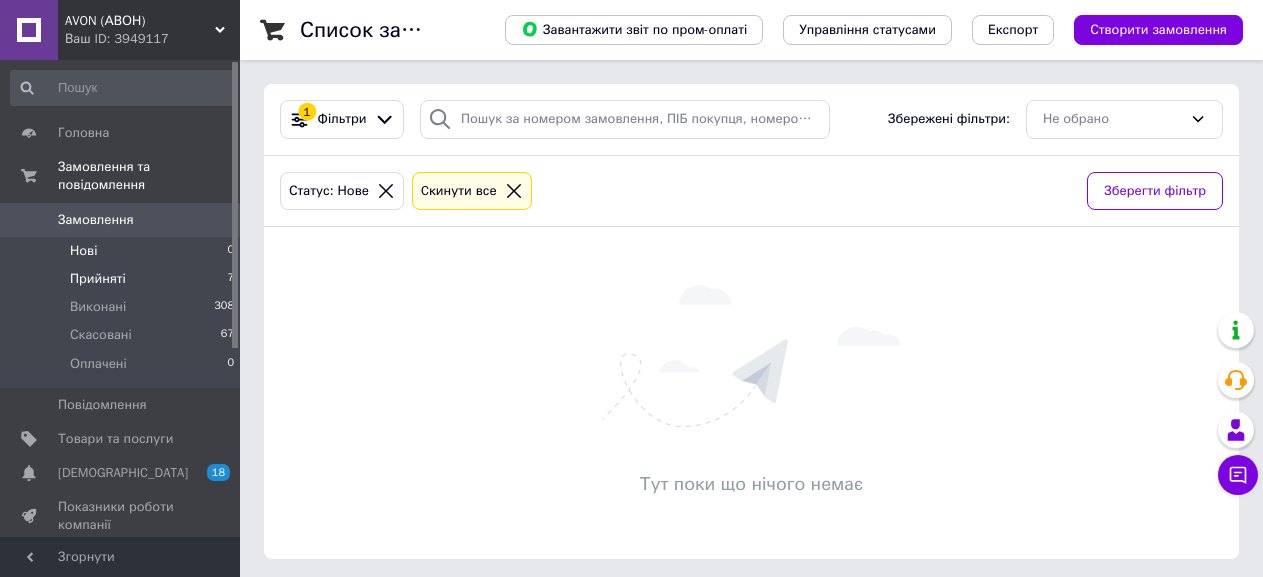 click on "Прийняті" at bounding box center (98, 279) 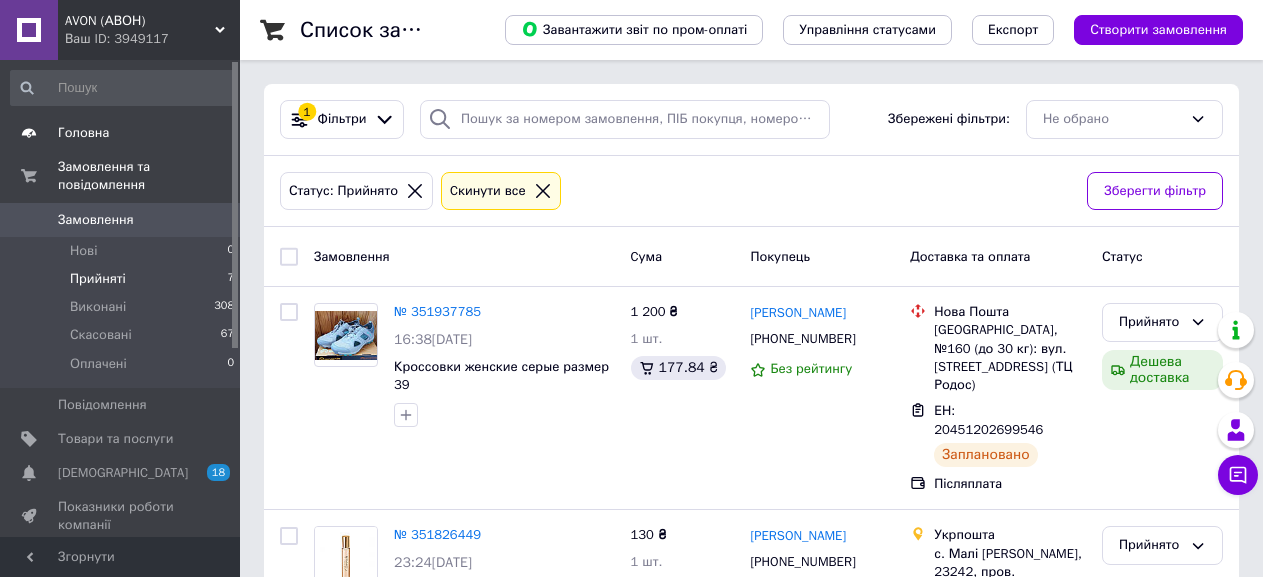 click on "Головна" at bounding box center [83, 133] 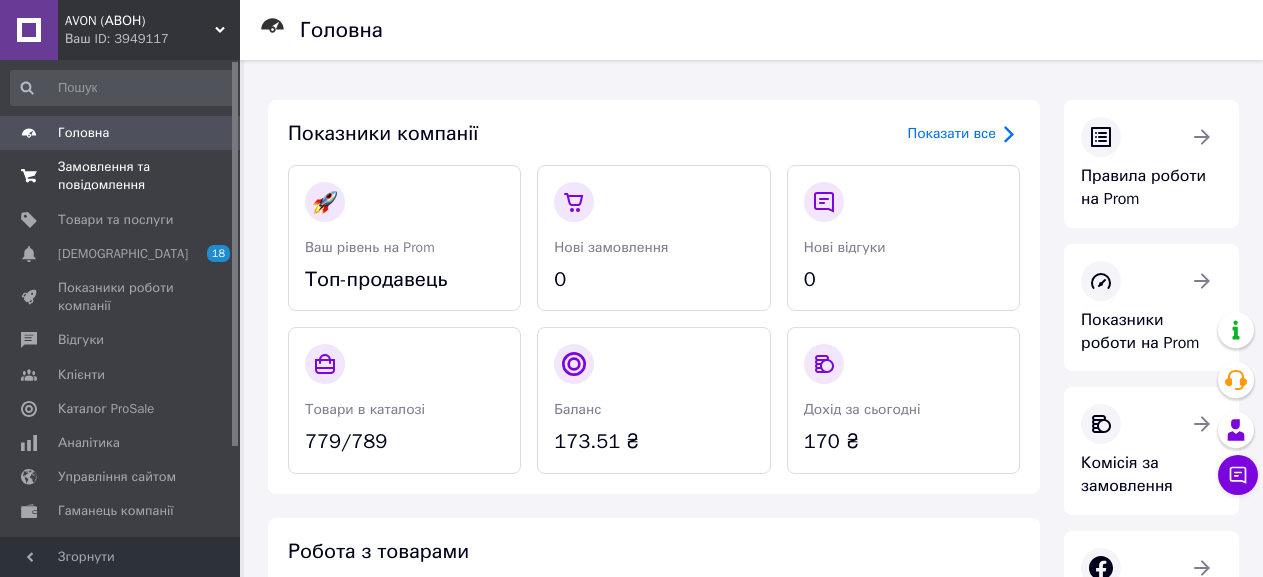 click on "Замовлення та повідомлення" at bounding box center (121, 176) 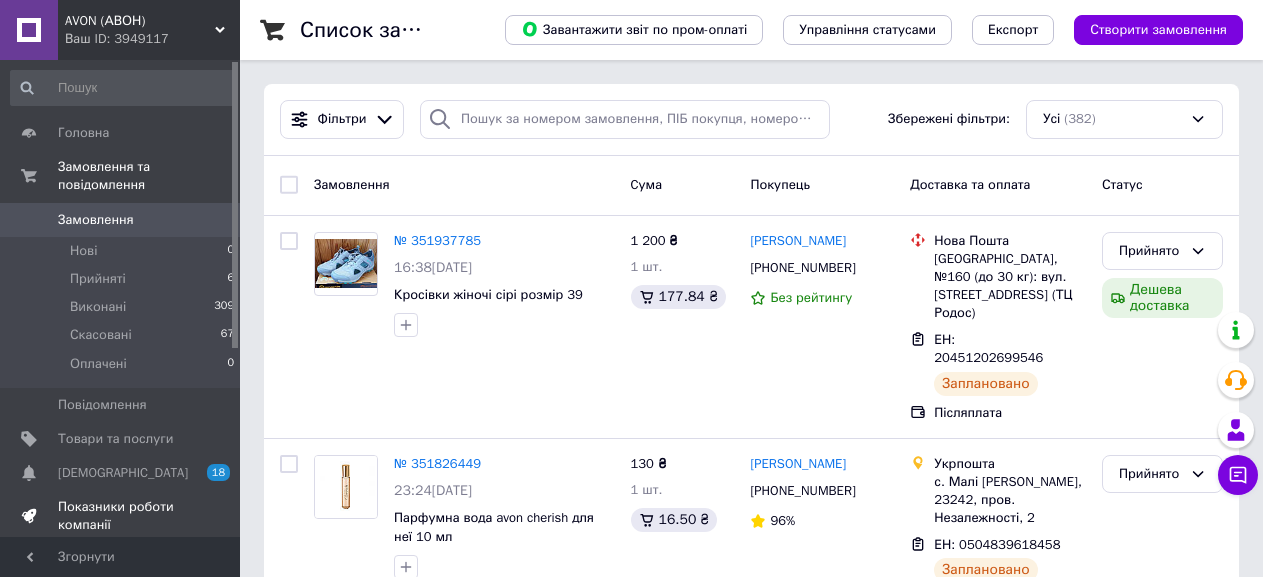 click on "Показники роботи компанії" at bounding box center (121, 516) 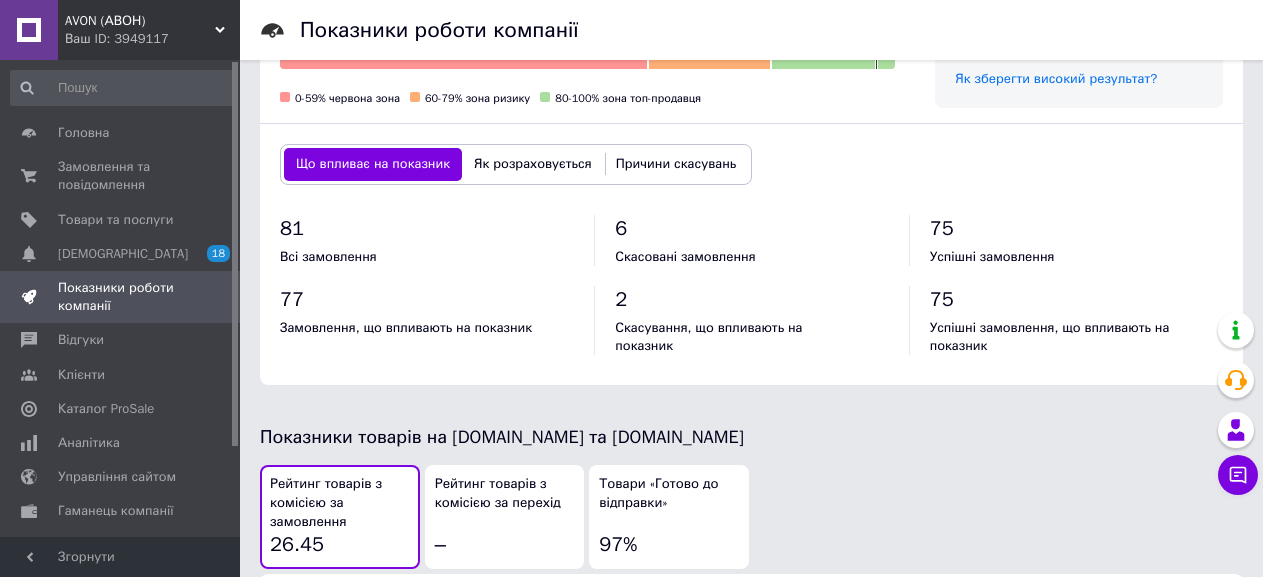 scroll, scrollTop: 800, scrollLeft: 0, axis: vertical 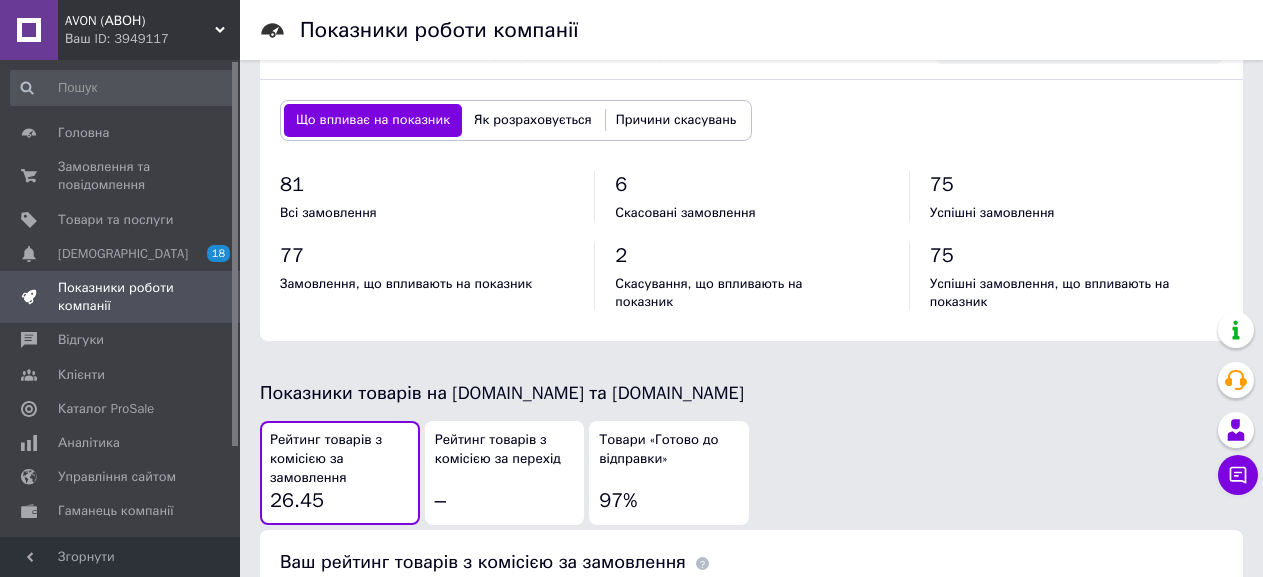 click on "Що впливає на показник Як розраховується Причини скасувань" at bounding box center (516, 120) 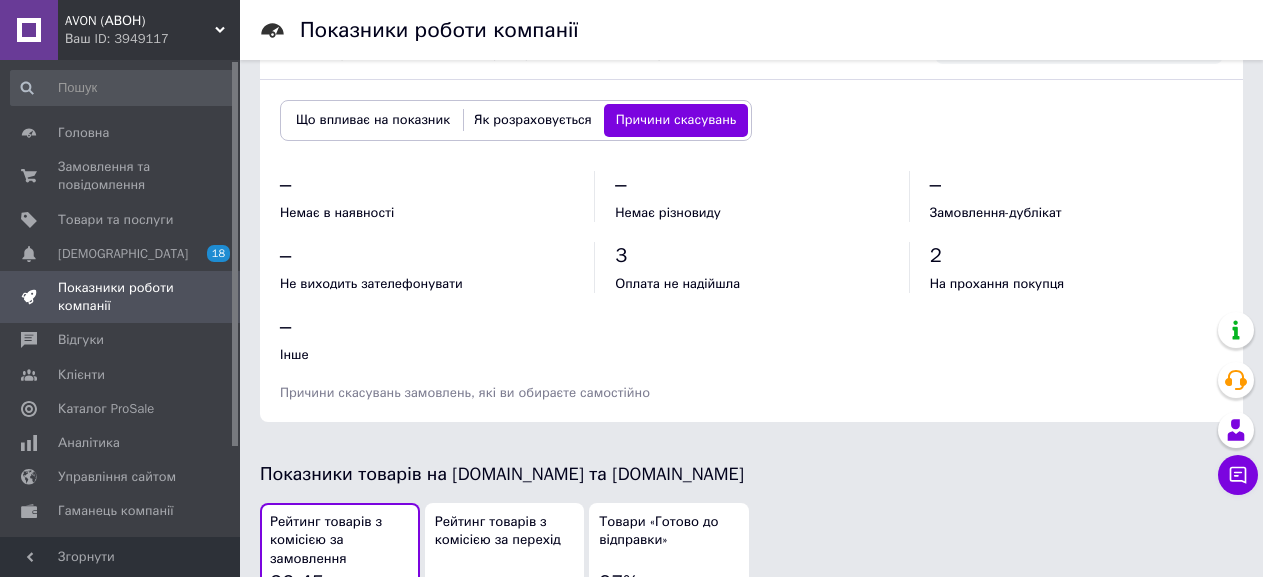 click on "Що впливає на показник" at bounding box center [373, 120] 